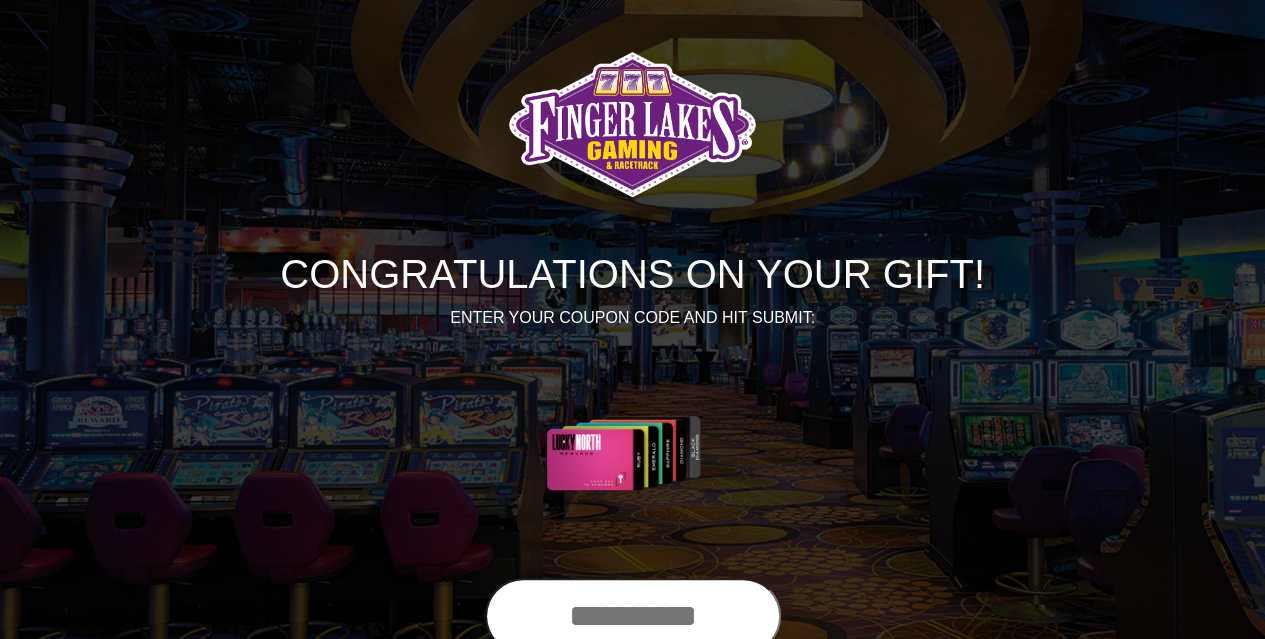 scroll, scrollTop: 142, scrollLeft: 0, axis: vertical 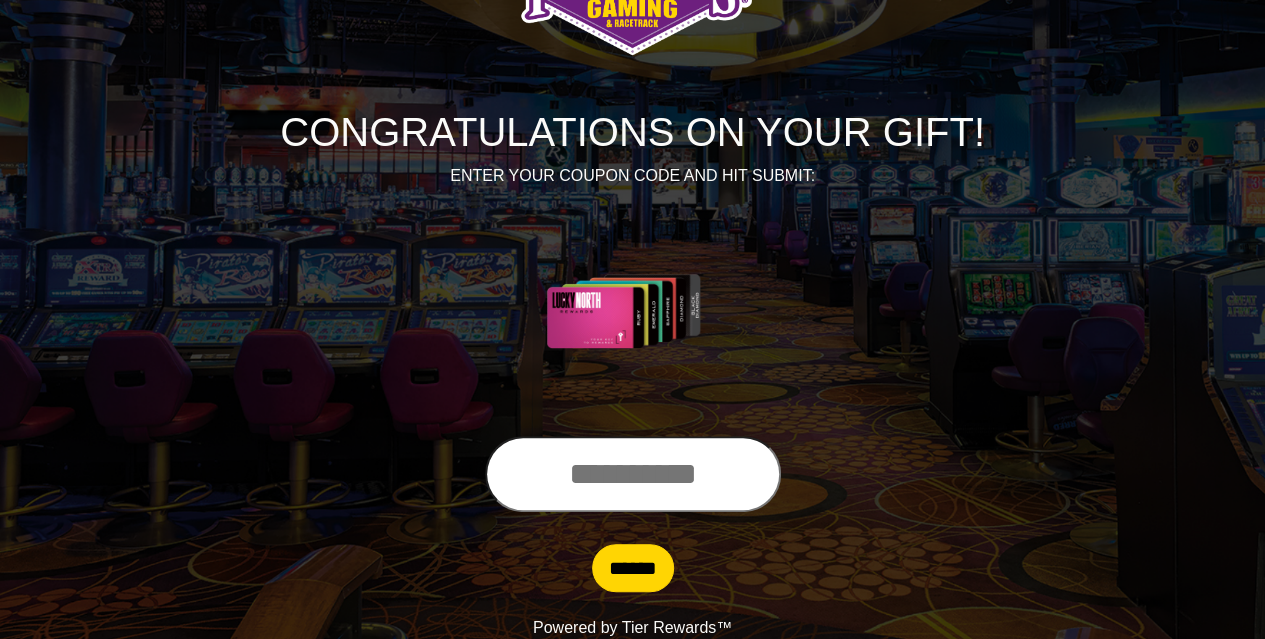 click at bounding box center [633, 474] 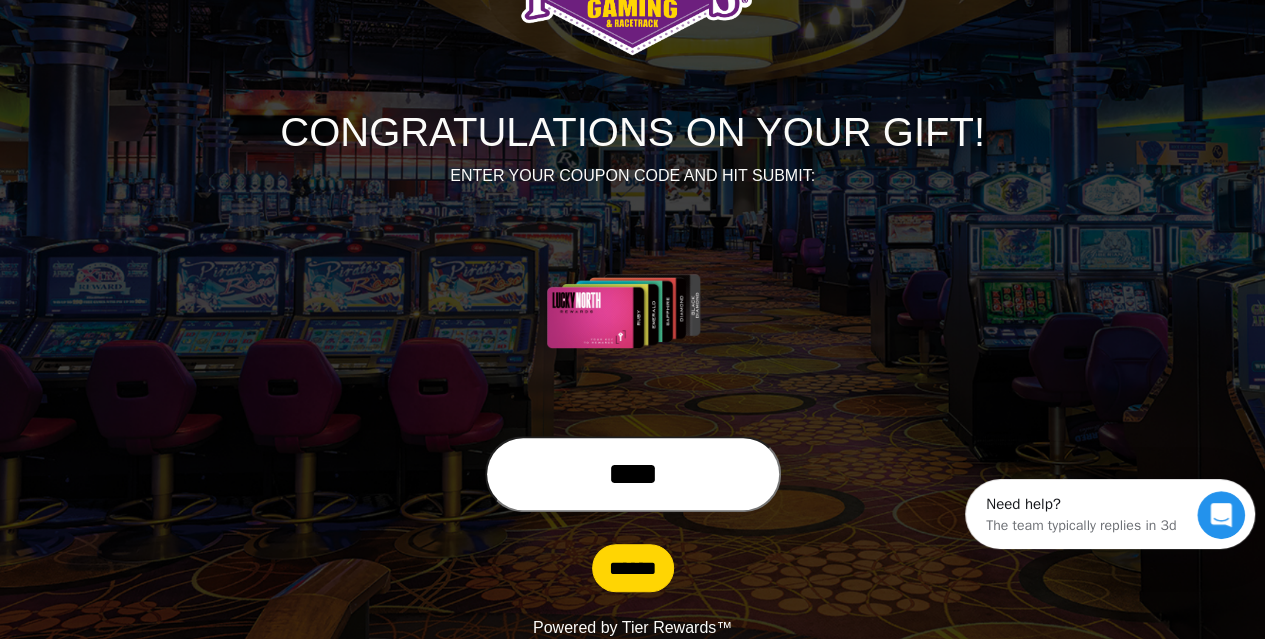 scroll, scrollTop: 0, scrollLeft: 0, axis: both 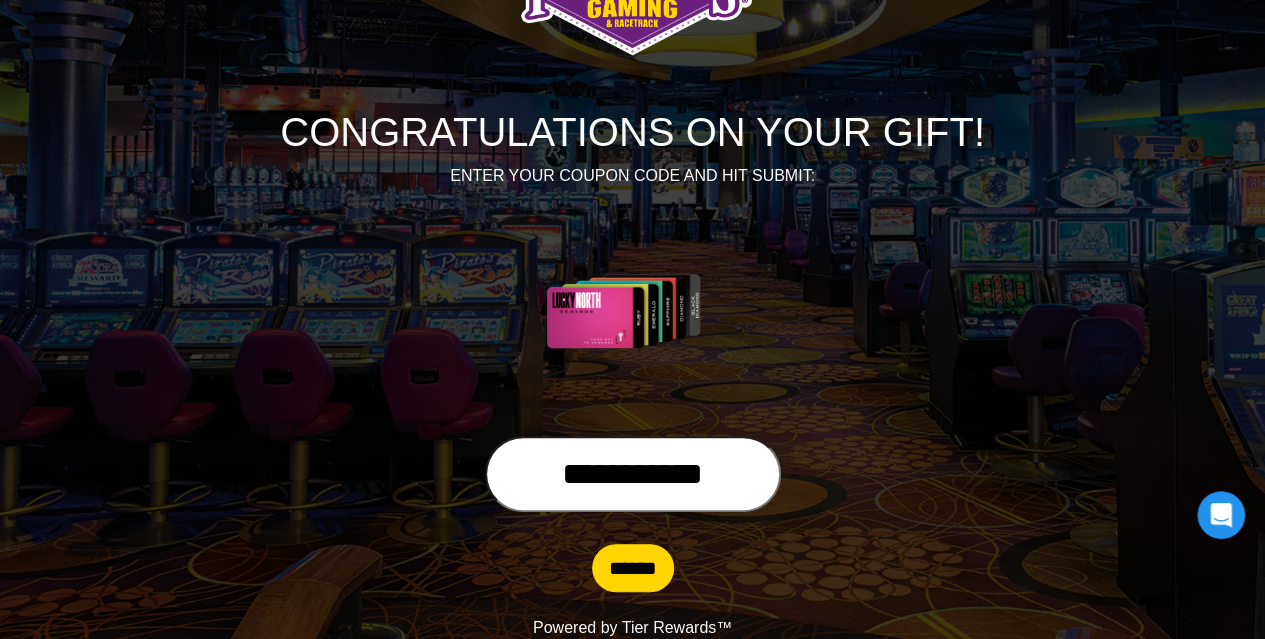 type on "**********" 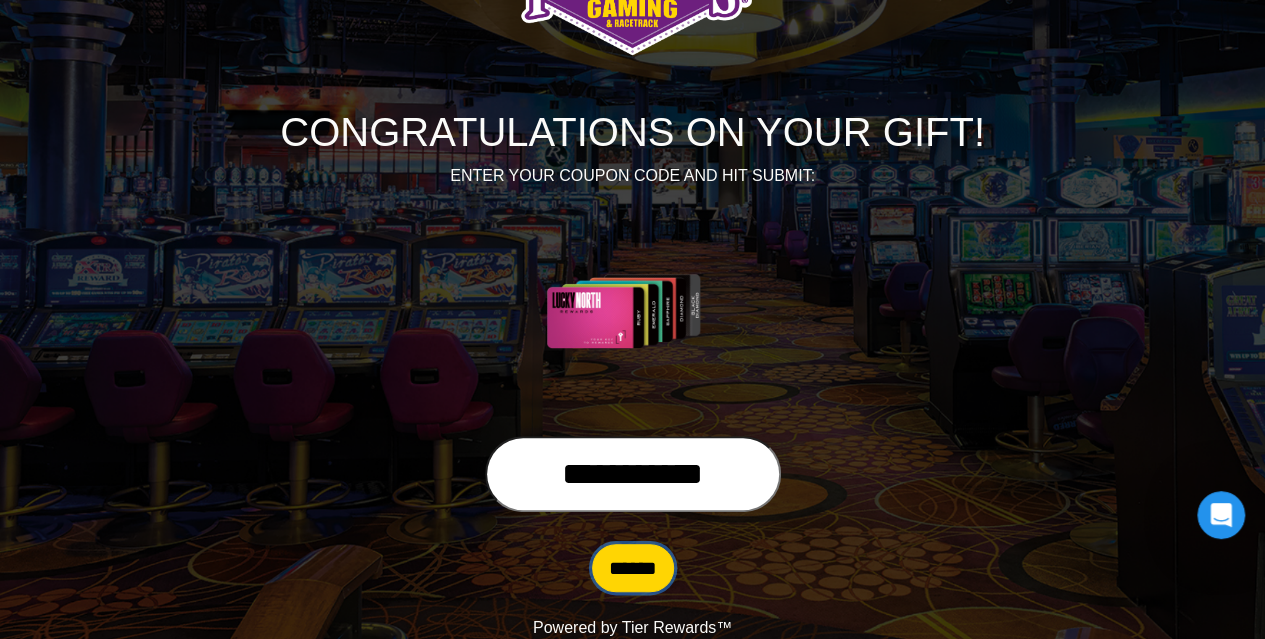 click on "******" at bounding box center [633, 568] 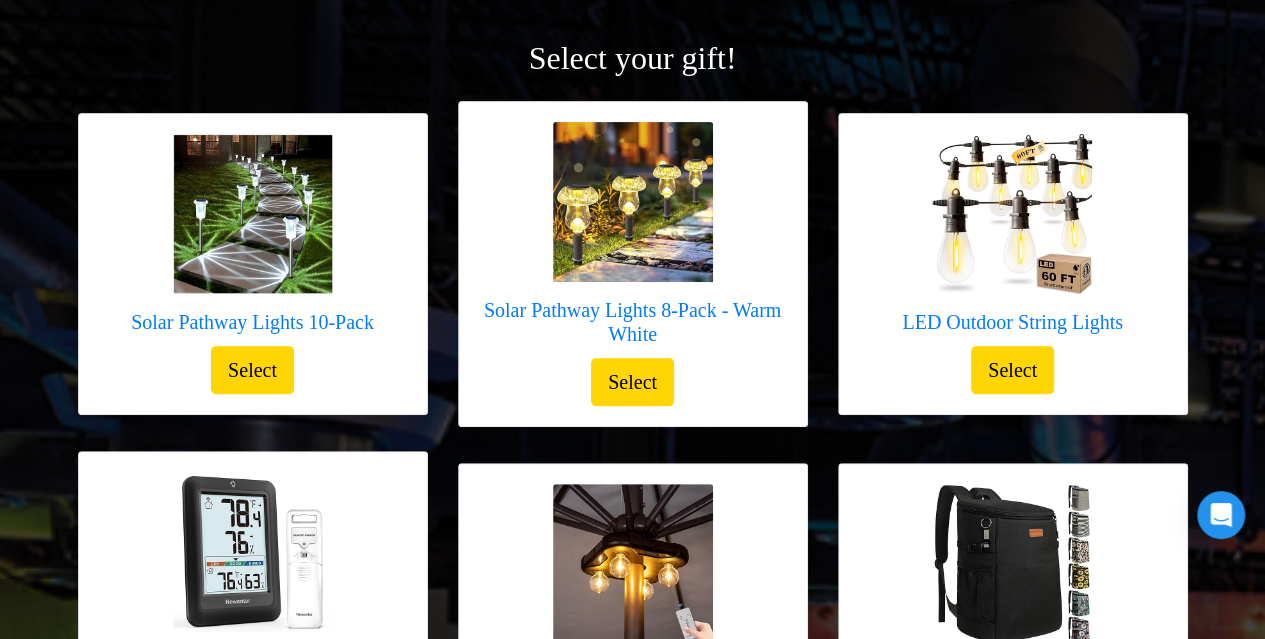 scroll, scrollTop: 236, scrollLeft: 0, axis: vertical 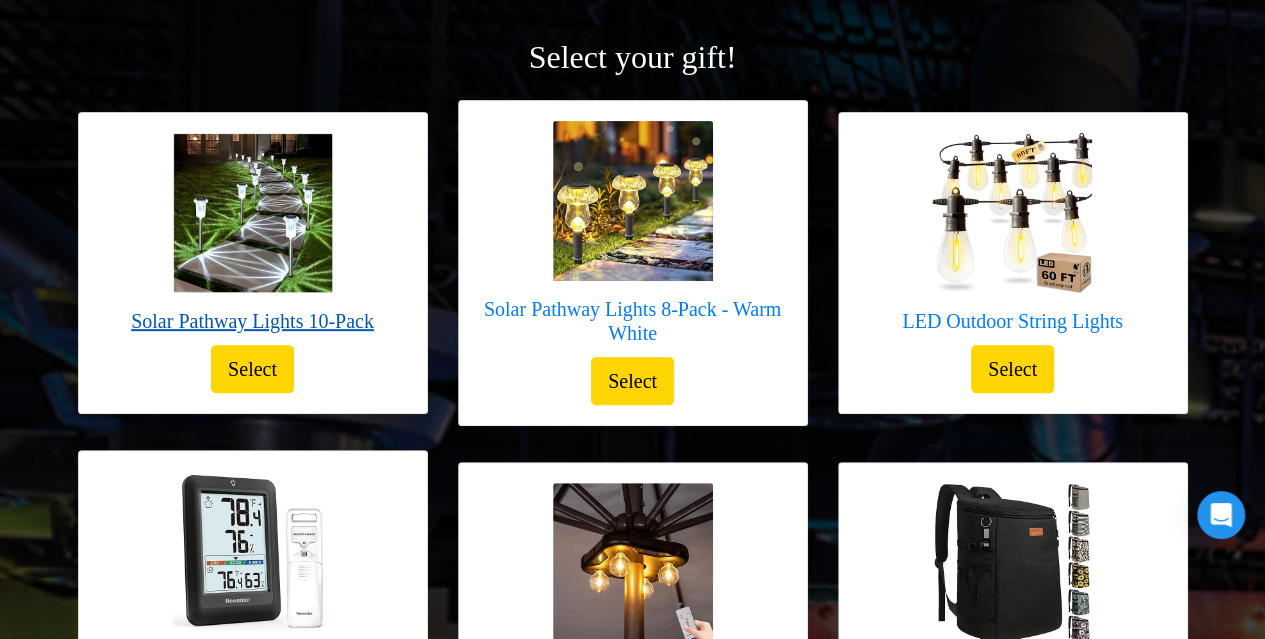 click on "Solar Pathway Lights 10-Pack" at bounding box center (252, 321) 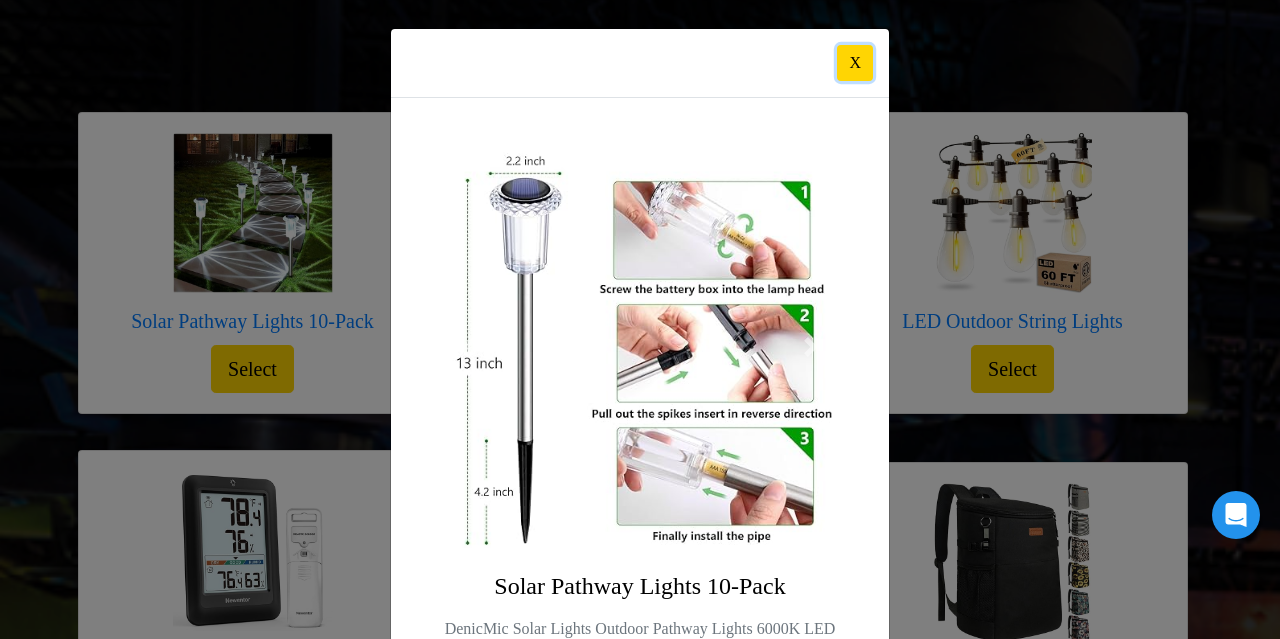 click on "X" at bounding box center (855, 63) 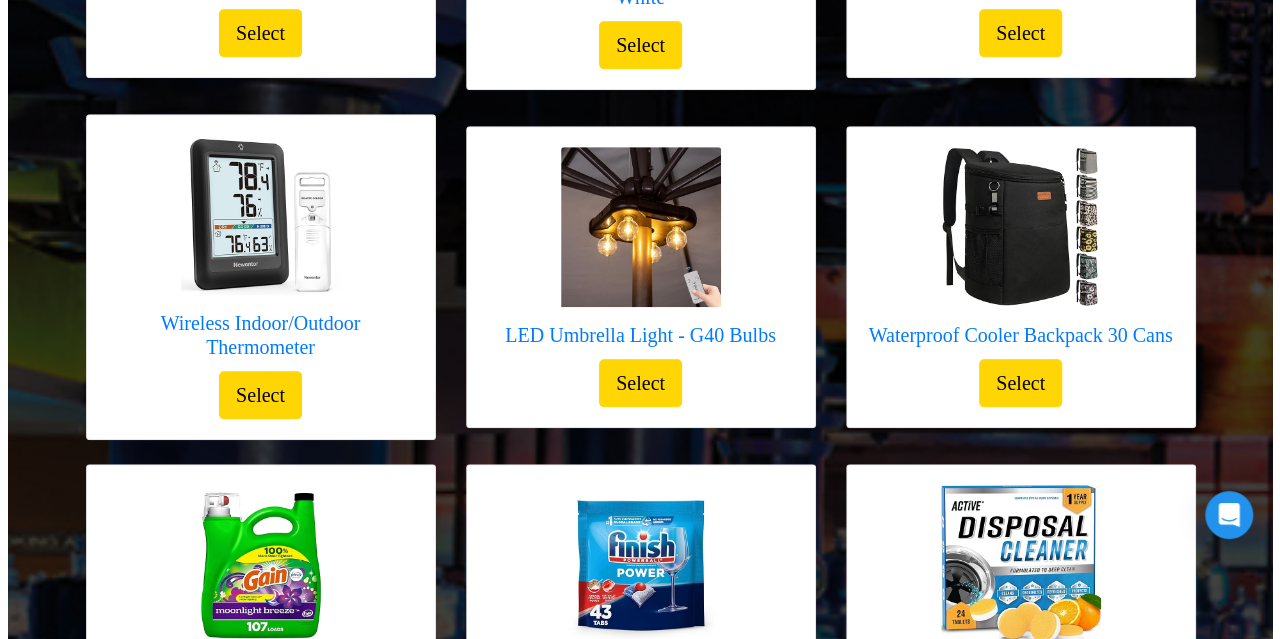 scroll, scrollTop: 574, scrollLeft: 0, axis: vertical 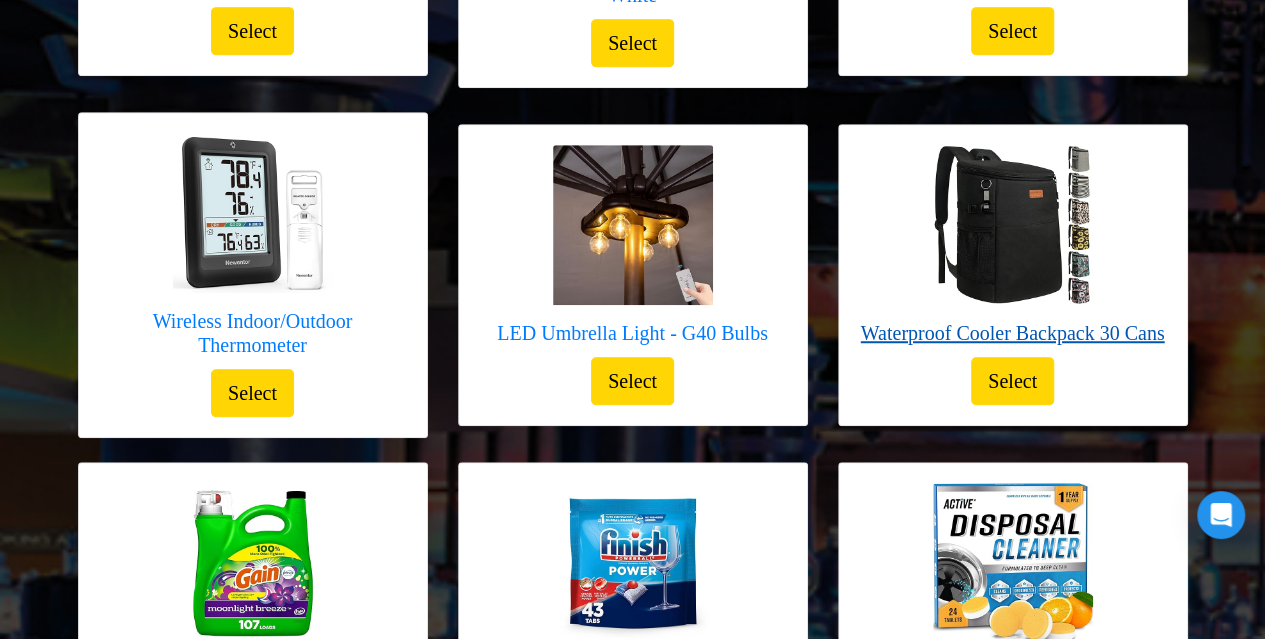 click on "Waterproof Cooler Backpack 30 Cans" at bounding box center (1013, 333) 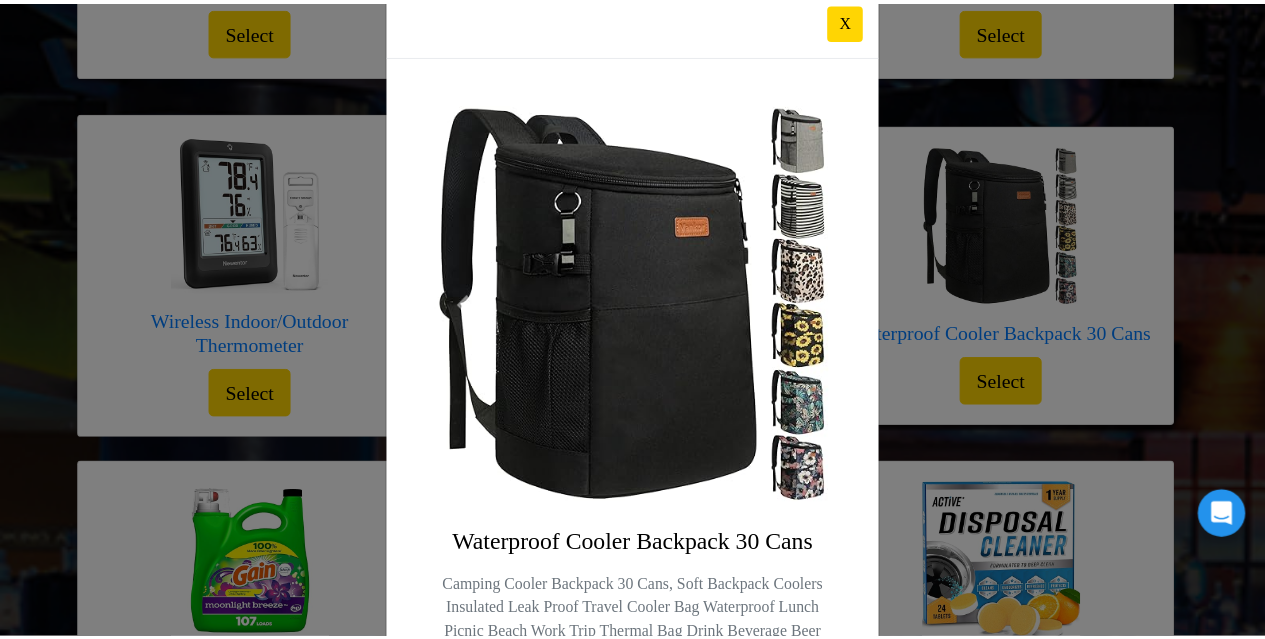 scroll, scrollTop: 0, scrollLeft: 0, axis: both 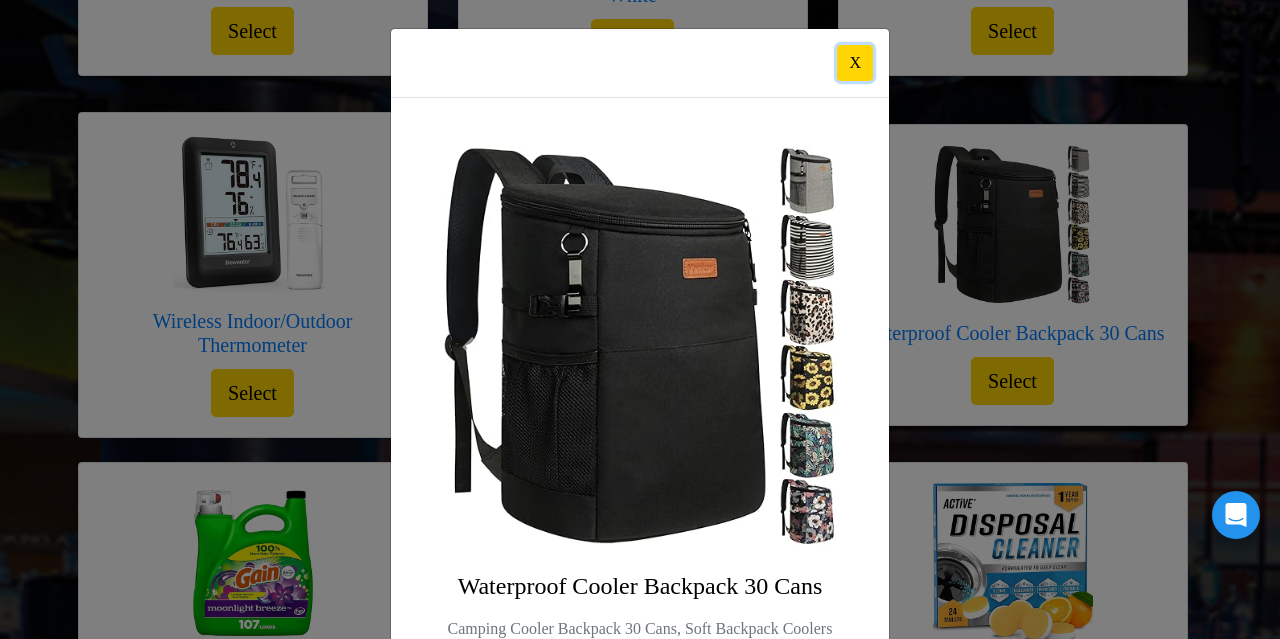 click on "X" at bounding box center (855, 63) 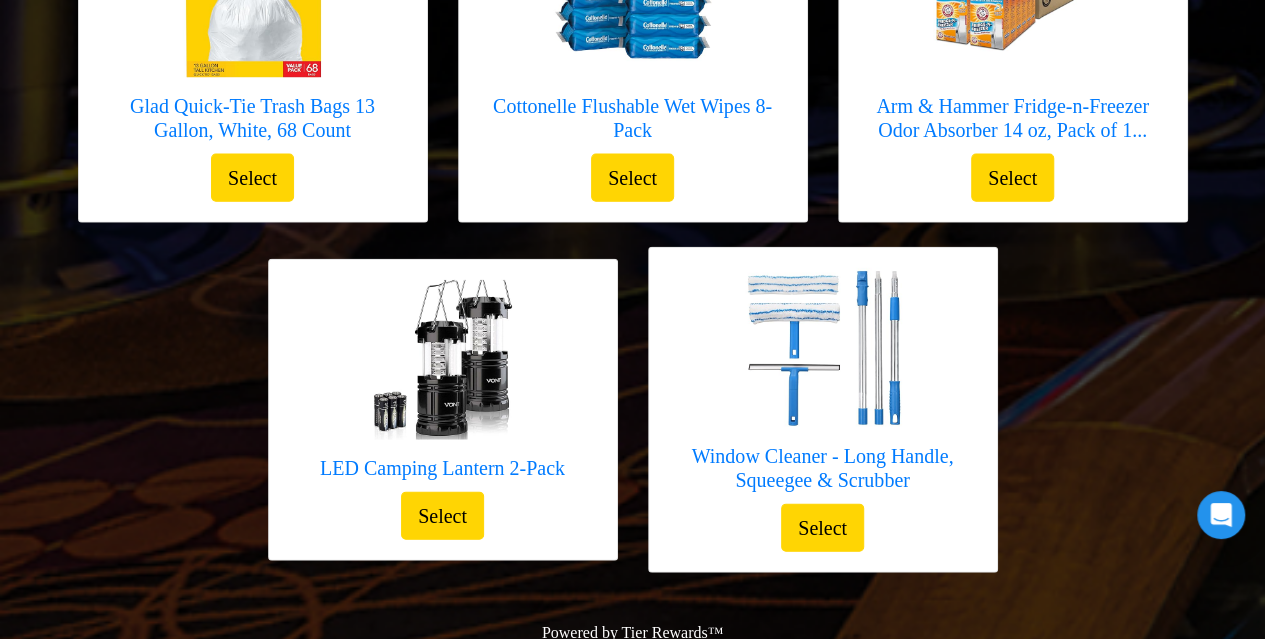 scroll, scrollTop: 2258, scrollLeft: 0, axis: vertical 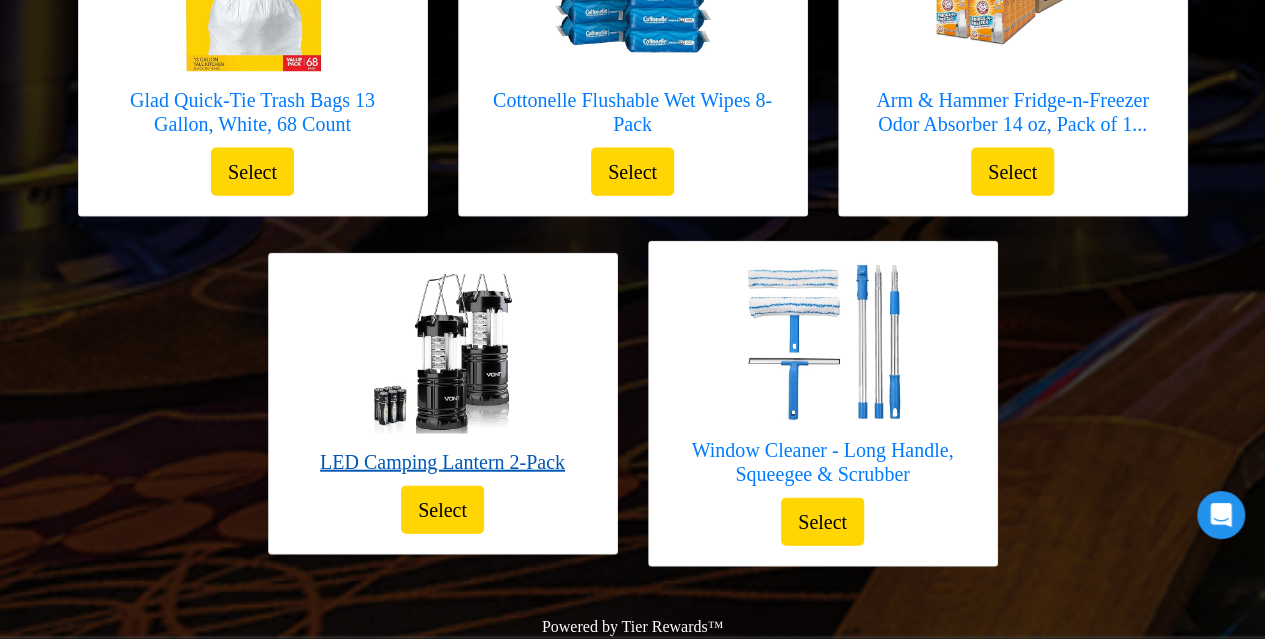 click at bounding box center [443, 354] 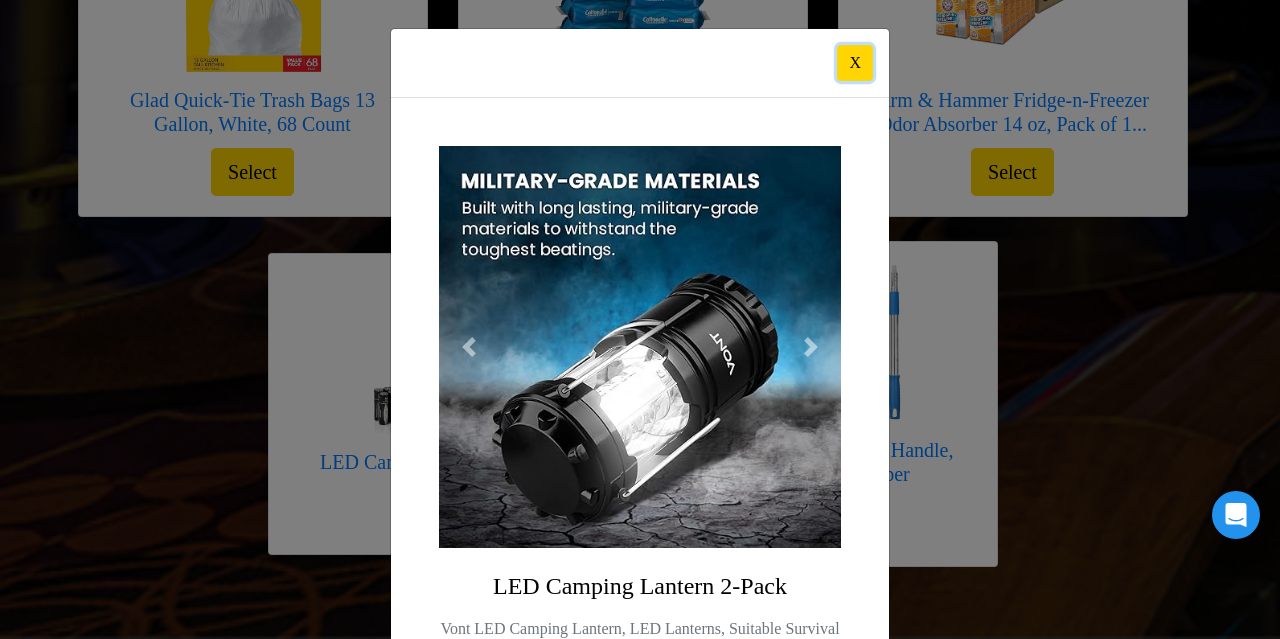 click on "X" at bounding box center [855, 63] 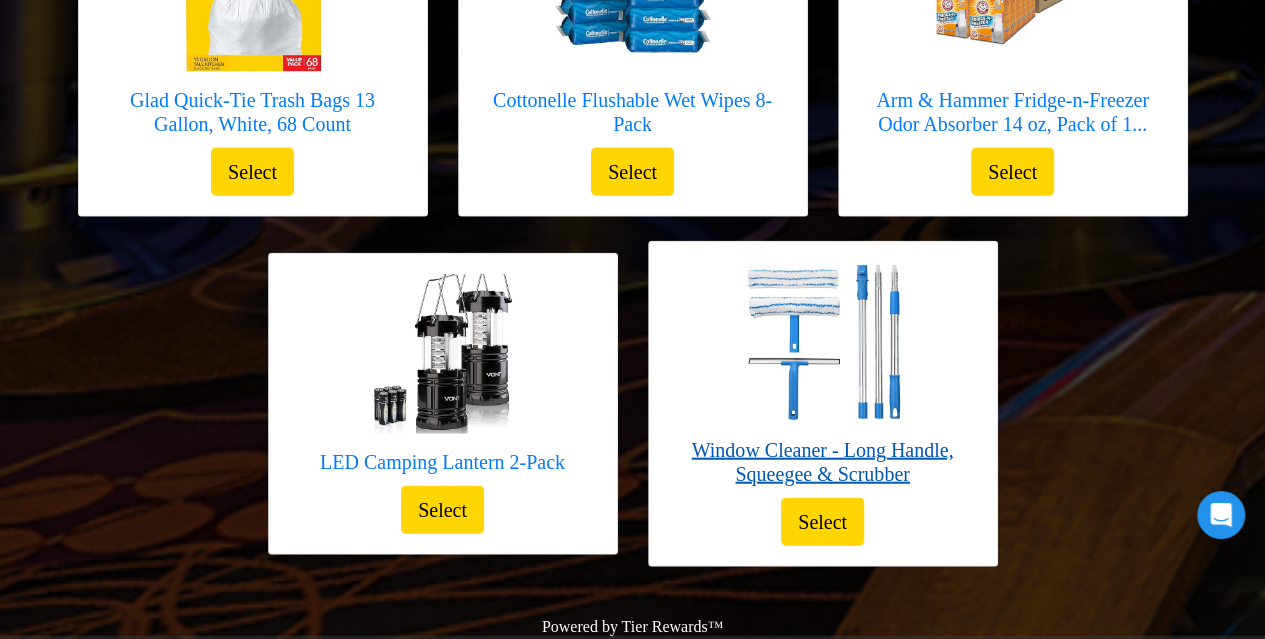 click at bounding box center [823, 342] 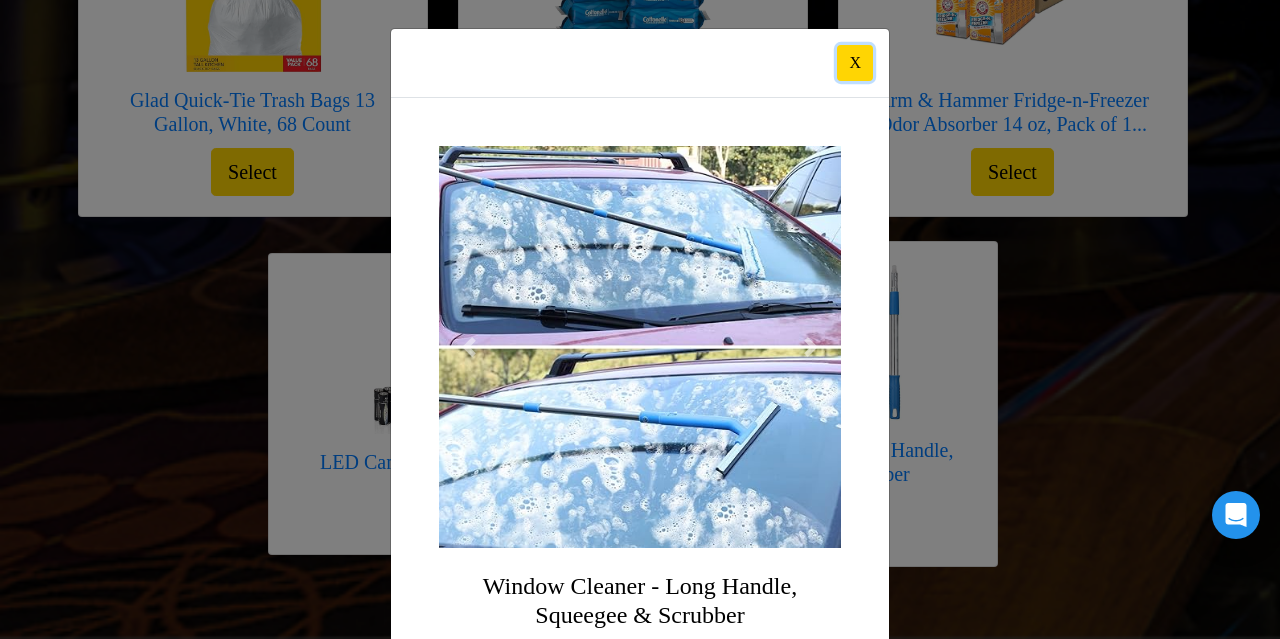 click on "X" at bounding box center [855, 63] 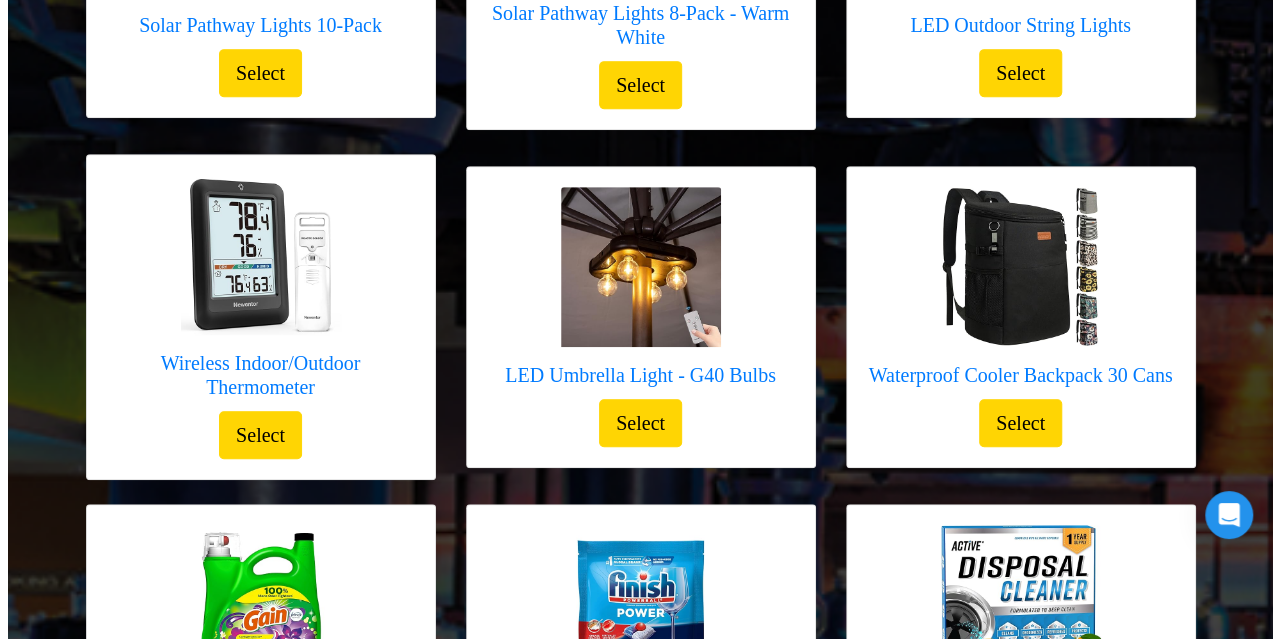 scroll, scrollTop: 533, scrollLeft: 0, axis: vertical 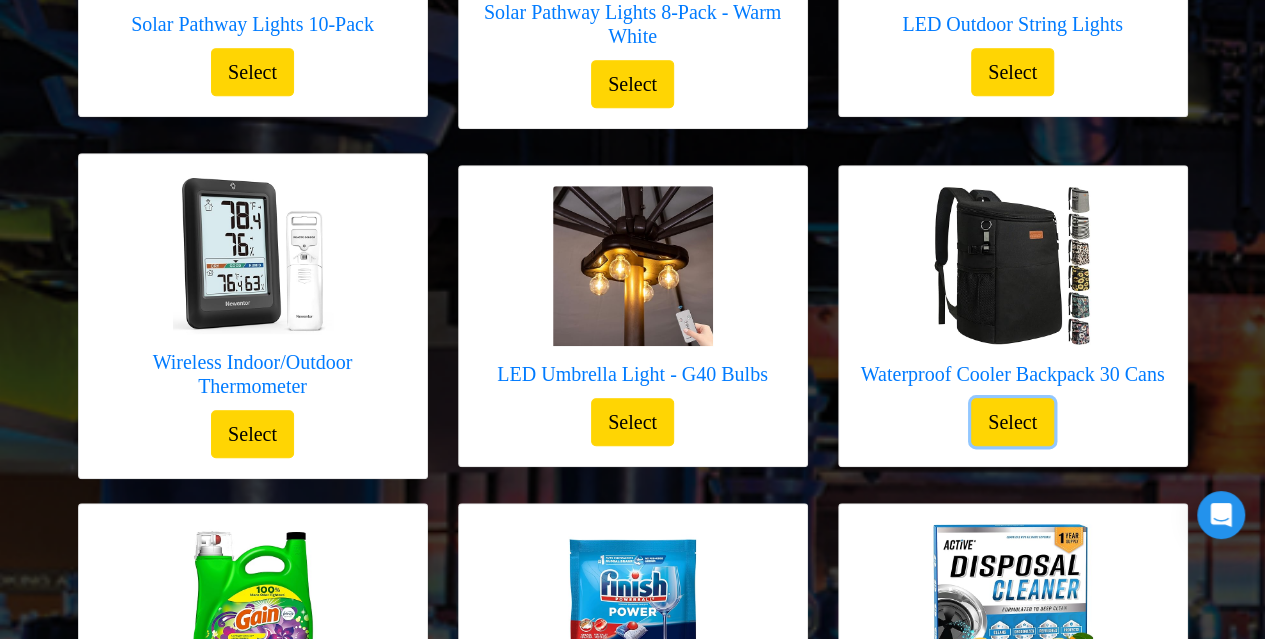 click on "Select" at bounding box center [1012, 422] 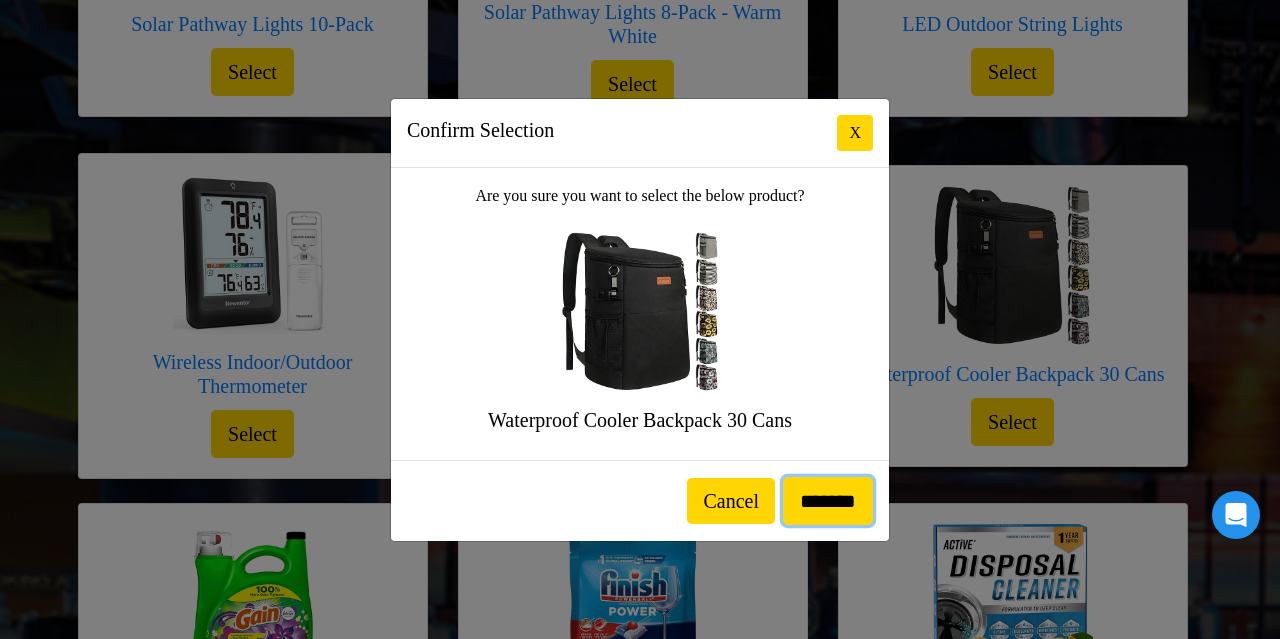 click on "*******" at bounding box center (828, 501) 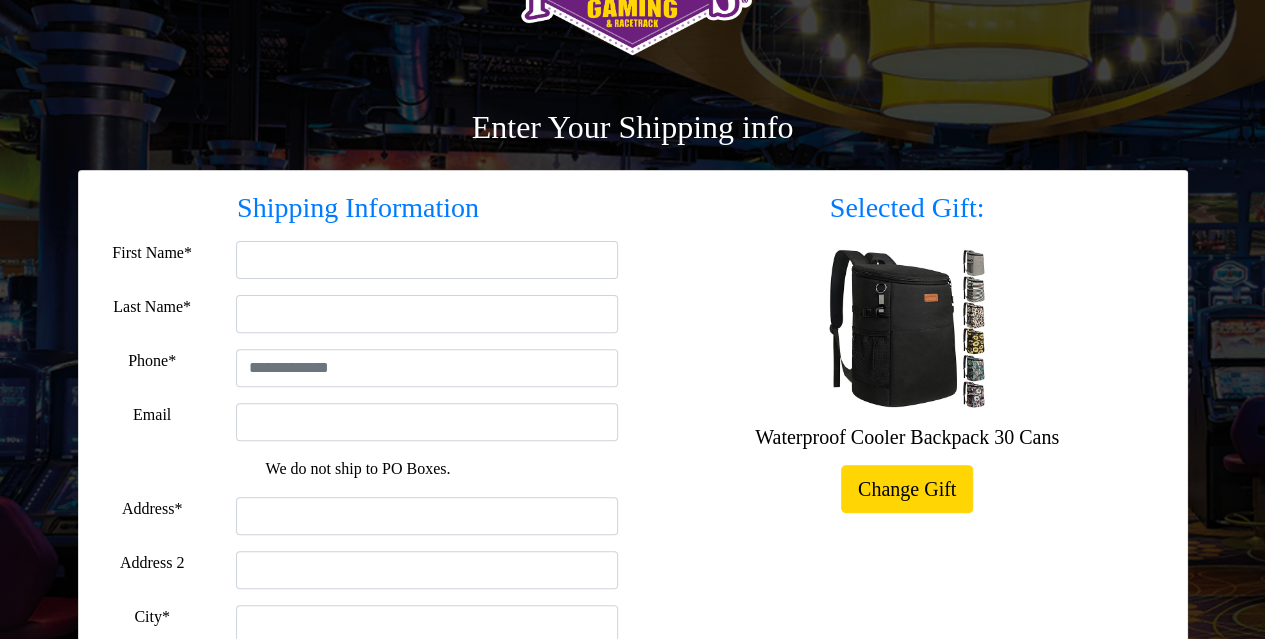 scroll, scrollTop: 200, scrollLeft: 0, axis: vertical 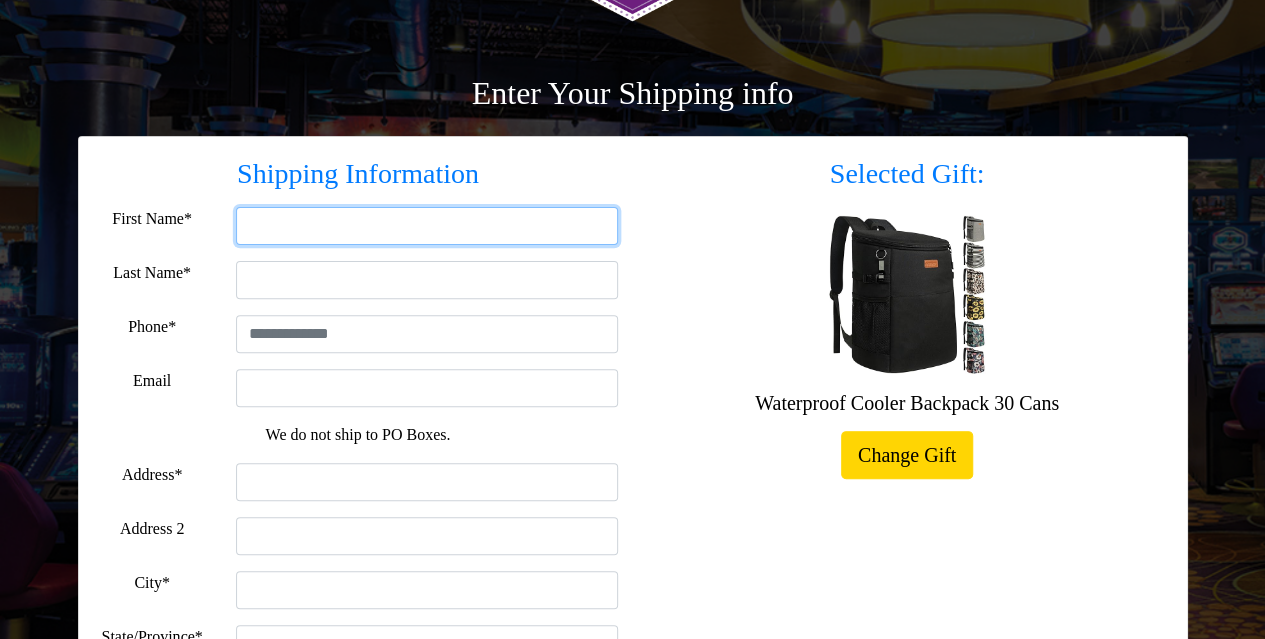 click on "First Name*" at bounding box center (427, 226) 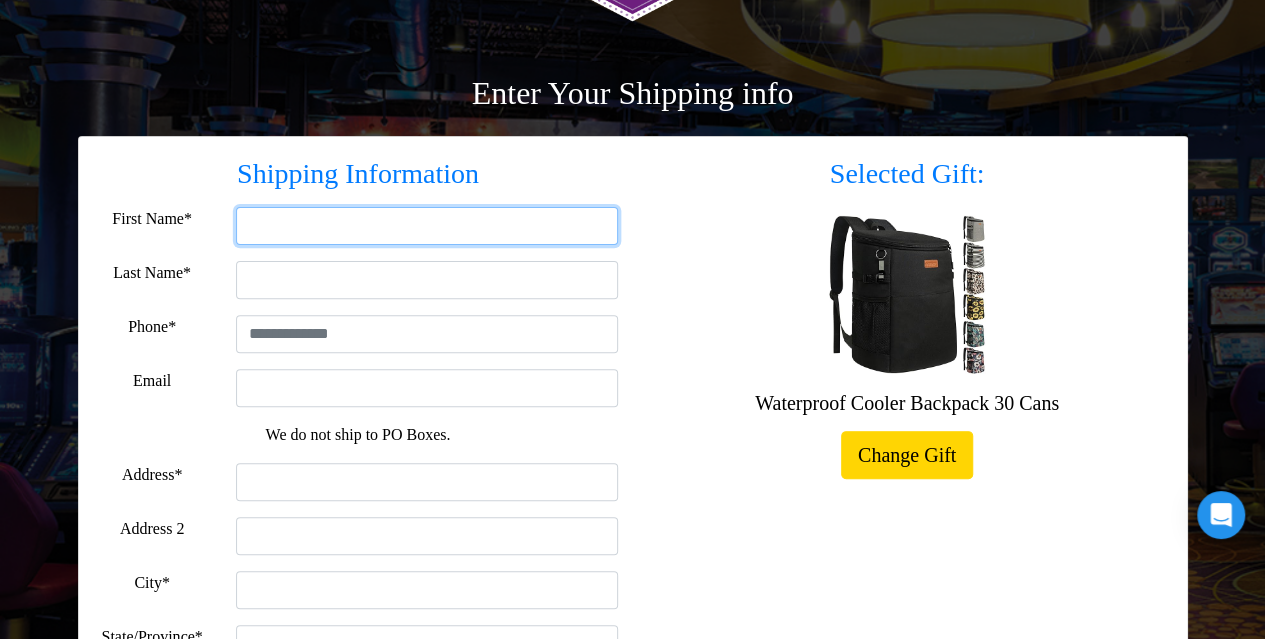 type on "******" 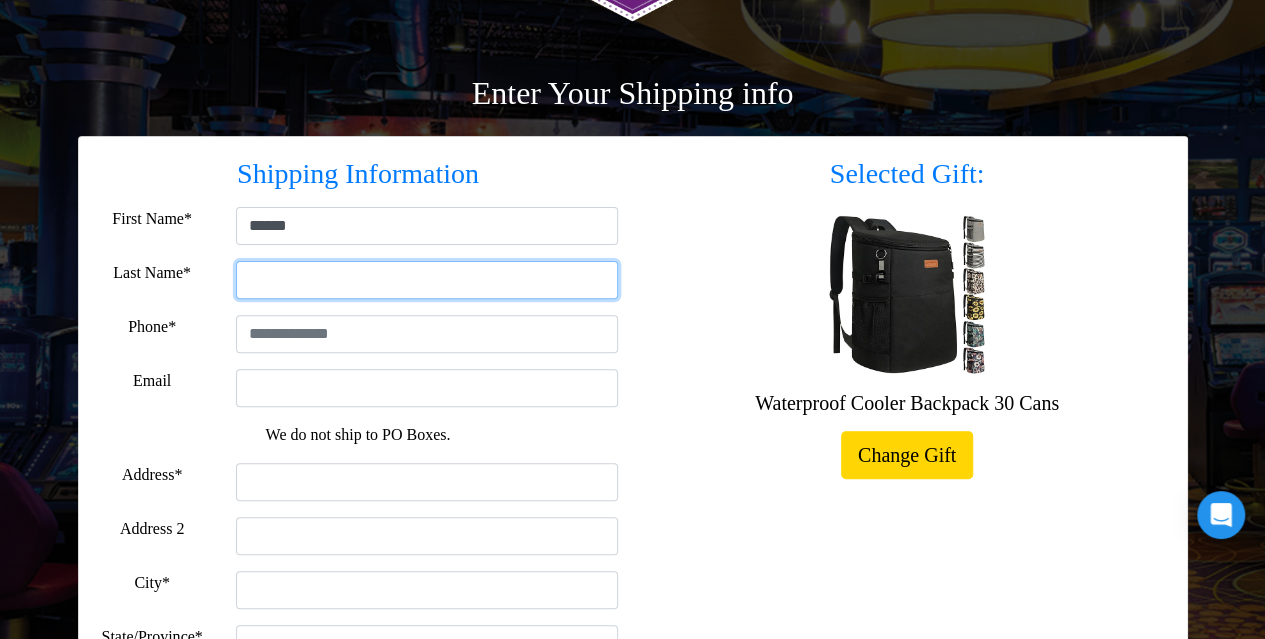 type on "*******" 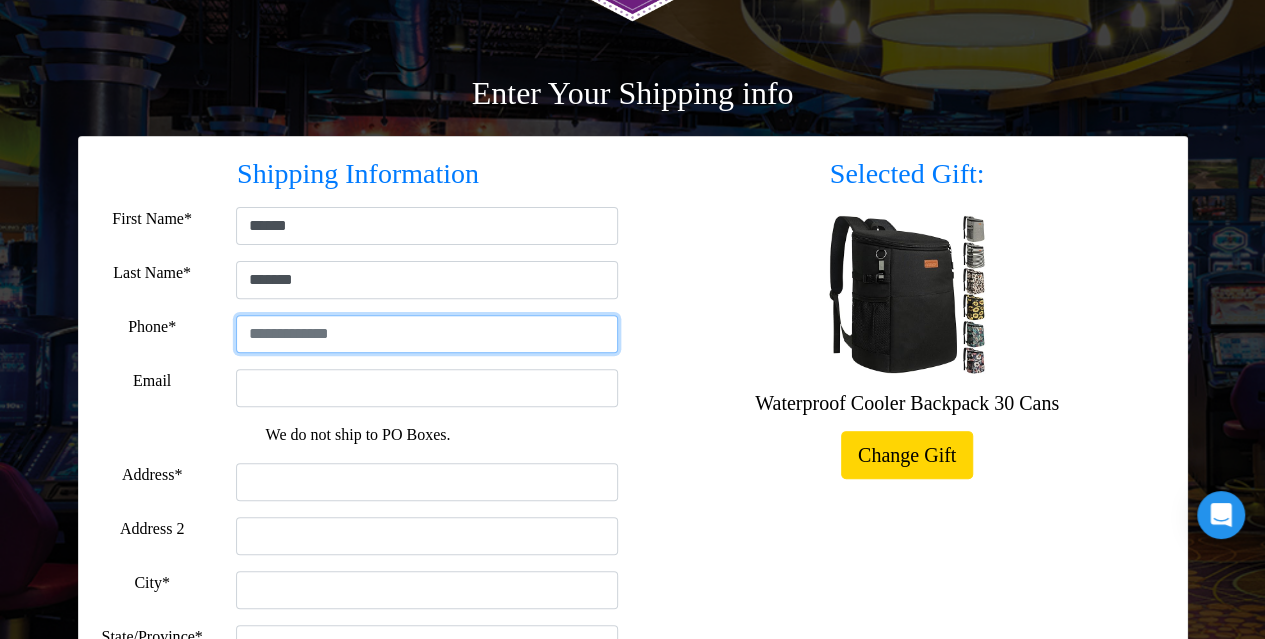 type on "**********" 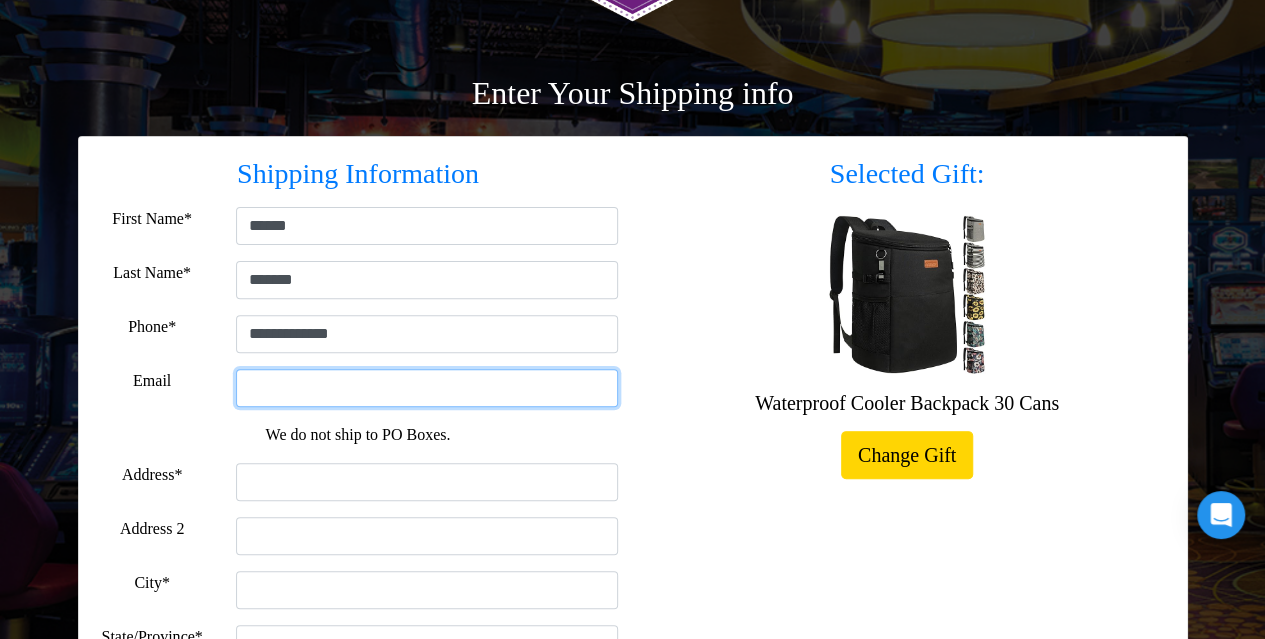 type on "**********" 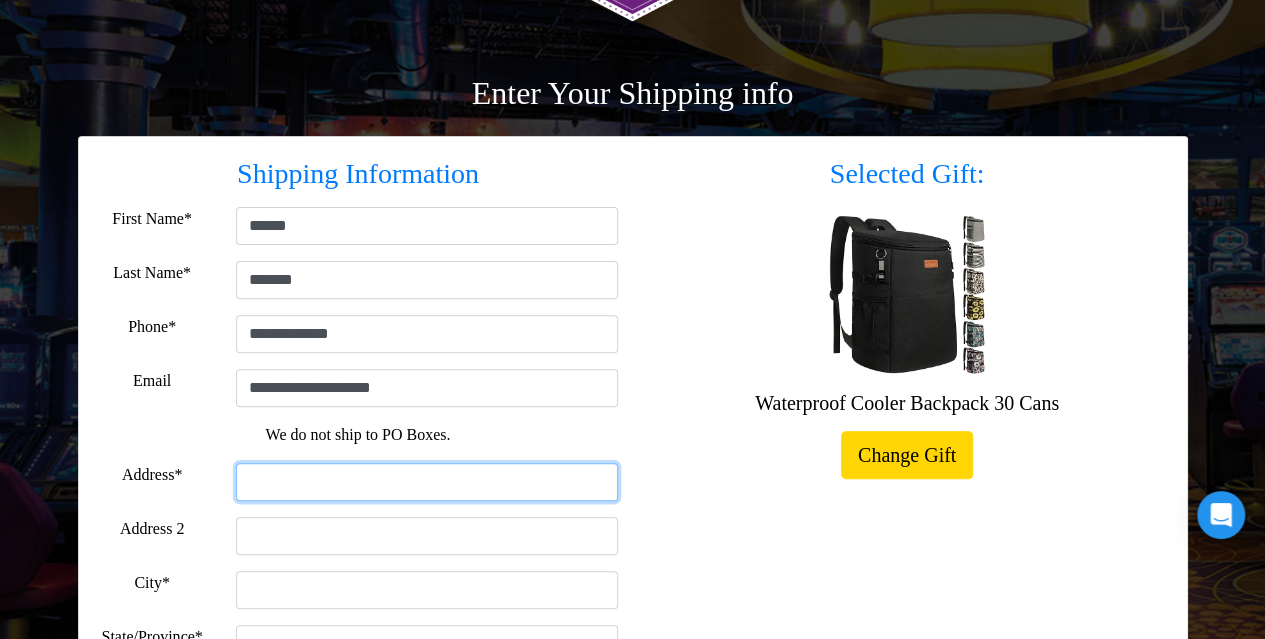 type on "**********" 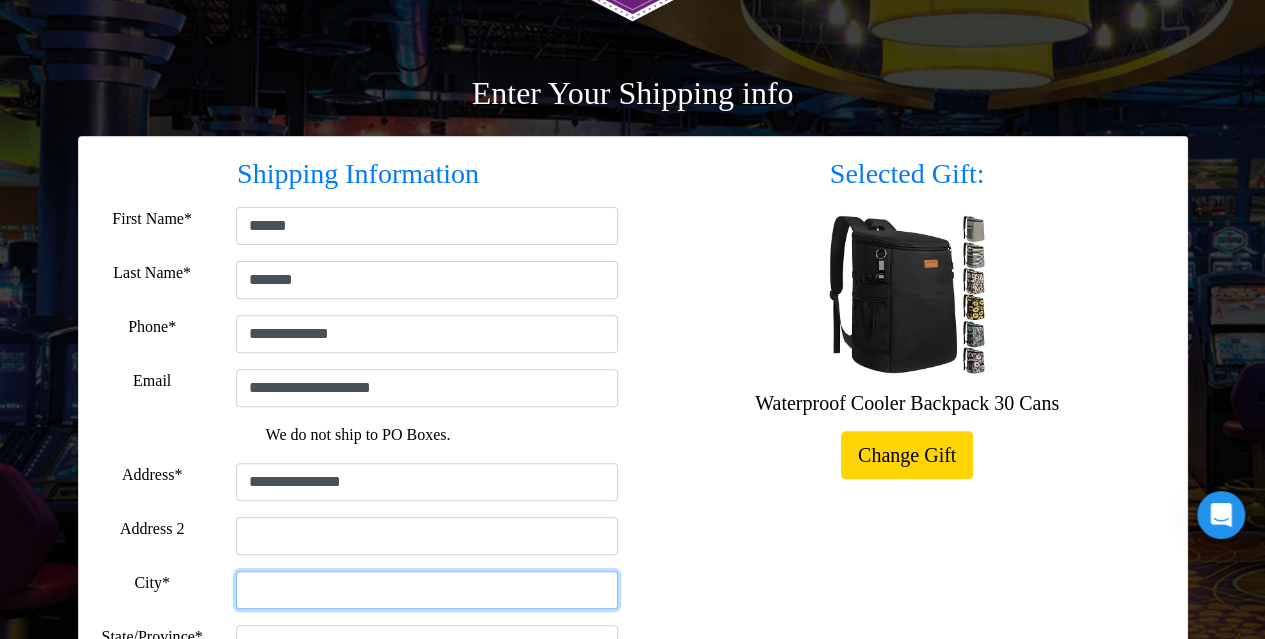 type on "******" 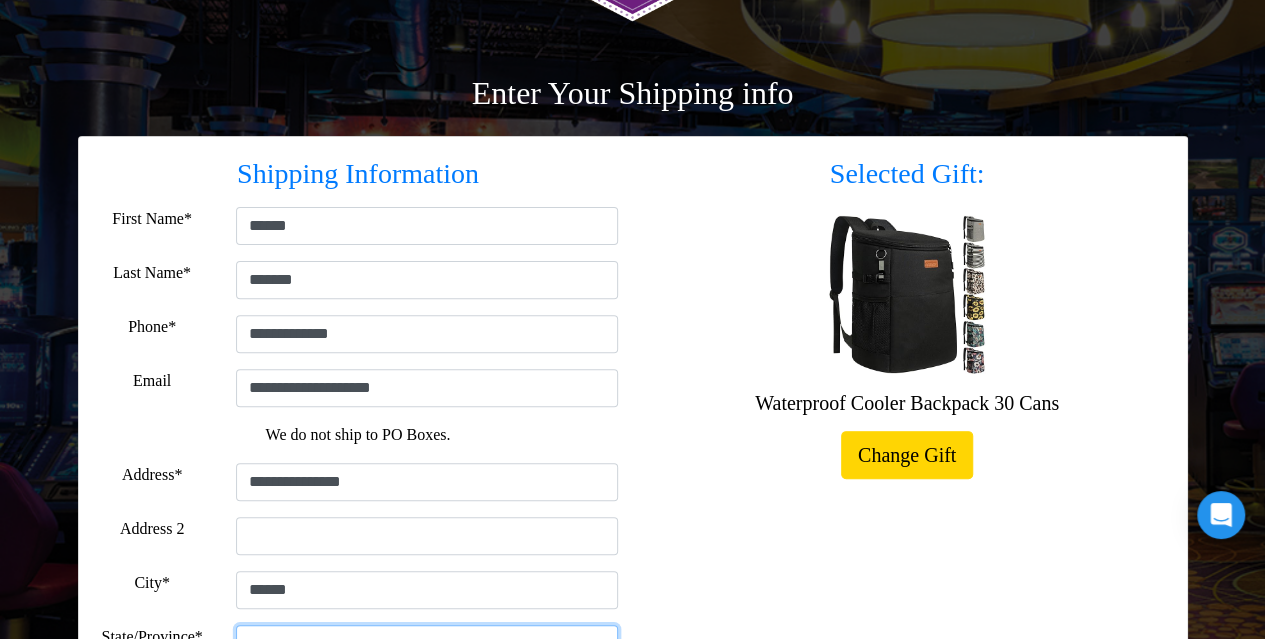 select on "**" 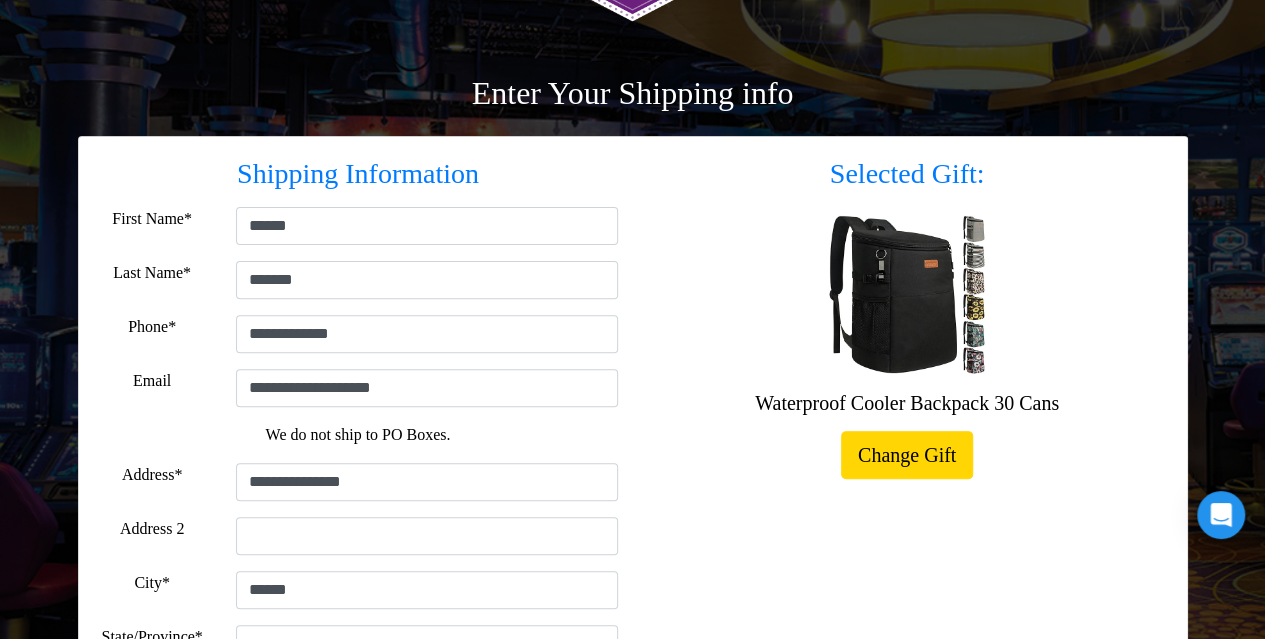 type on "*****" 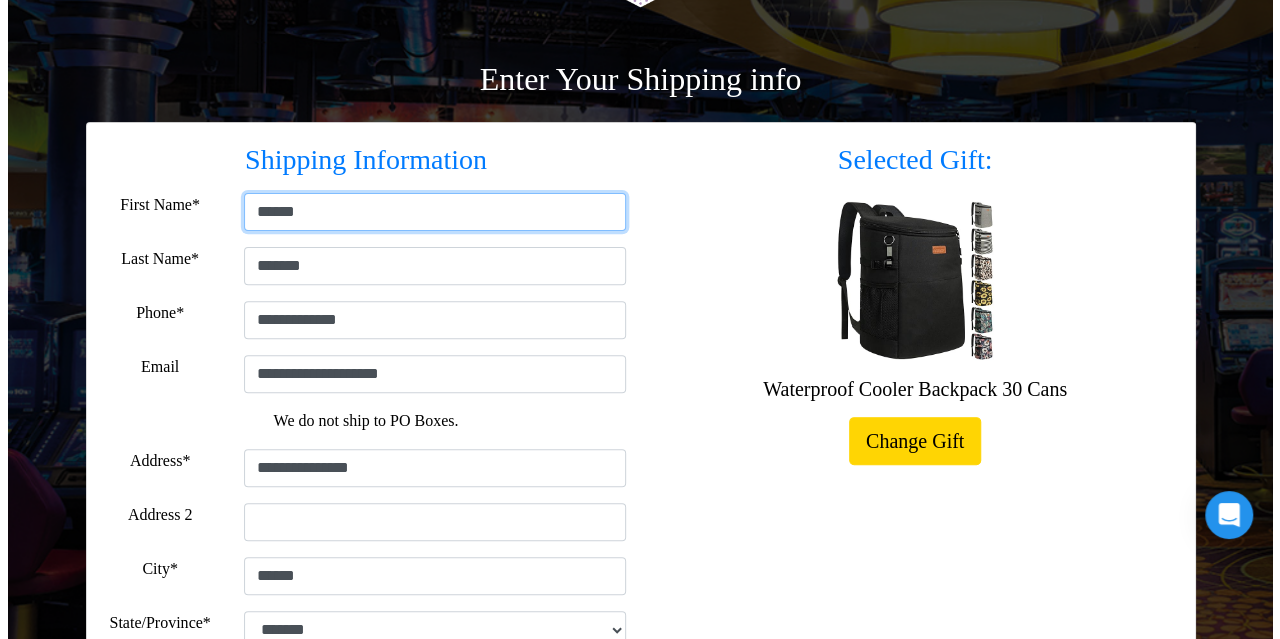 scroll, scrollTop: 448, scrollLeft: 0, axis: vertical 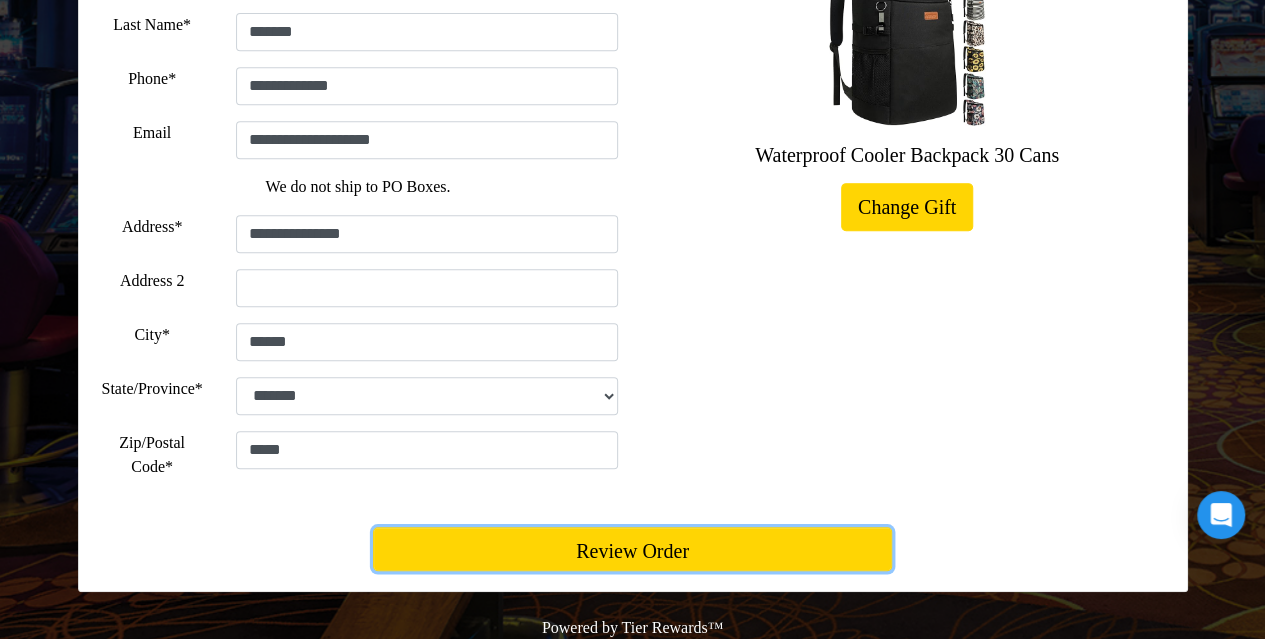 click on "Review Order" at bounding box center (632, 549) 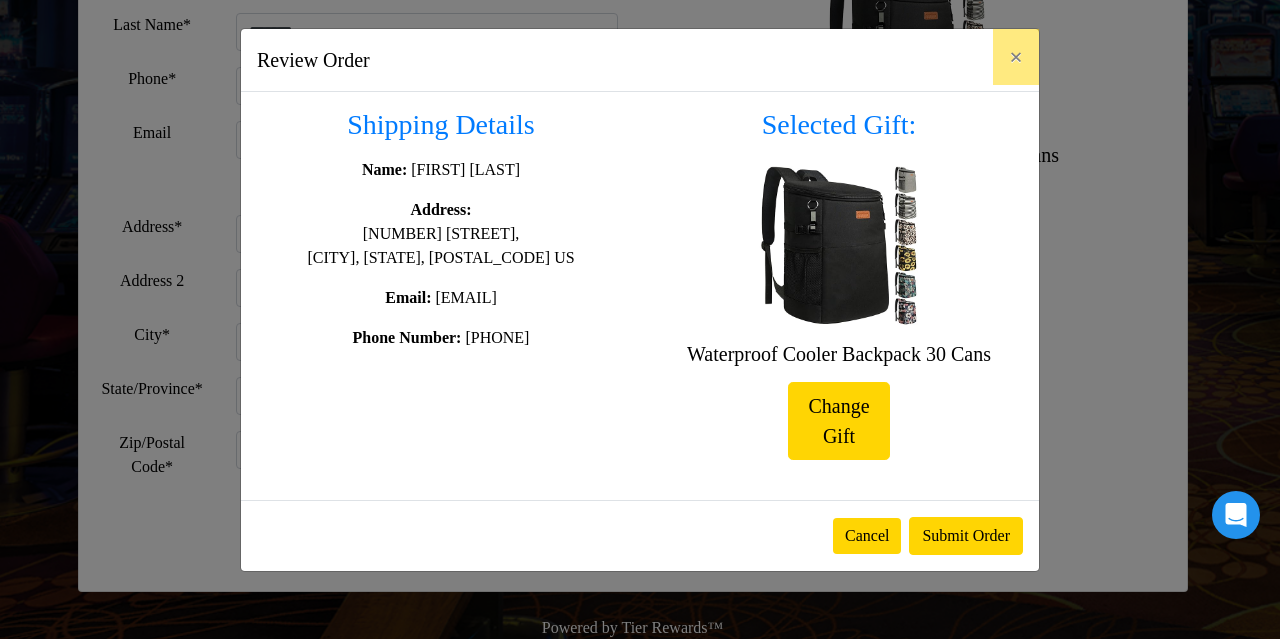 click on "Cancel
Submit Order" at bounding box center [640, 535] 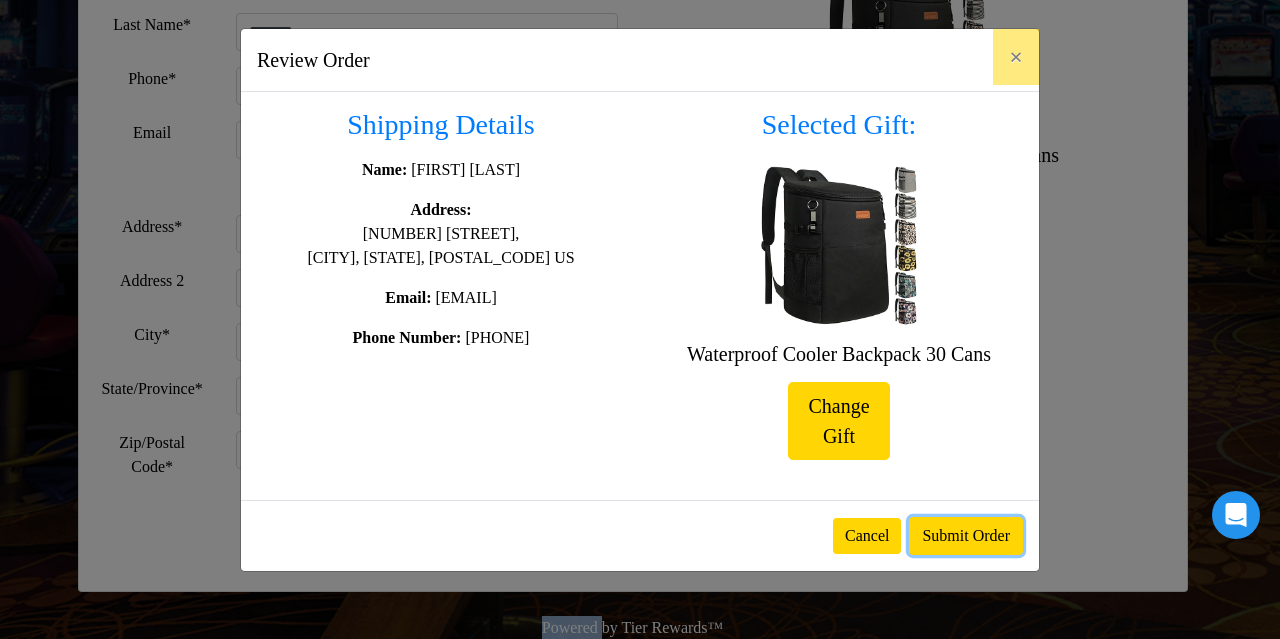 click on "Submit Order" at bounding box center [966, 536] 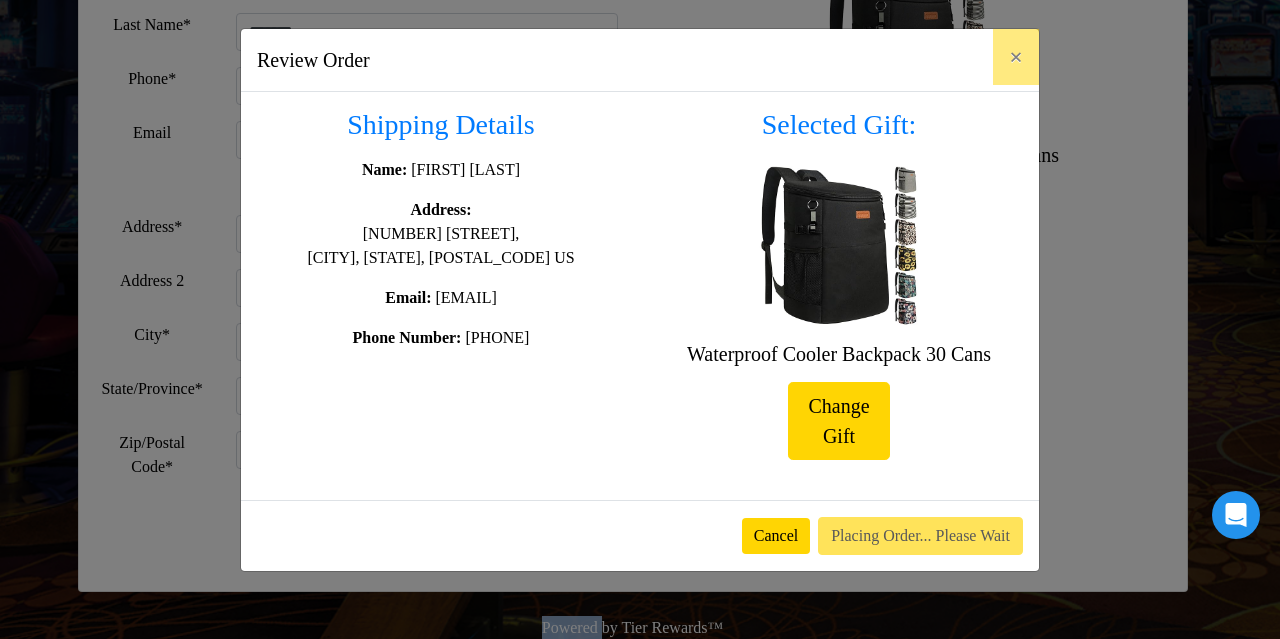 click on "Shipping Details
Name:   [FIRST] [LAST]
Address:
[NUMBER] [STREET],  [CITY], [STATE], [POSTAL_CODE] US
Email:   [EMAIL]
Phone Number:   [PHONE]" at bounding box center (640, 300) 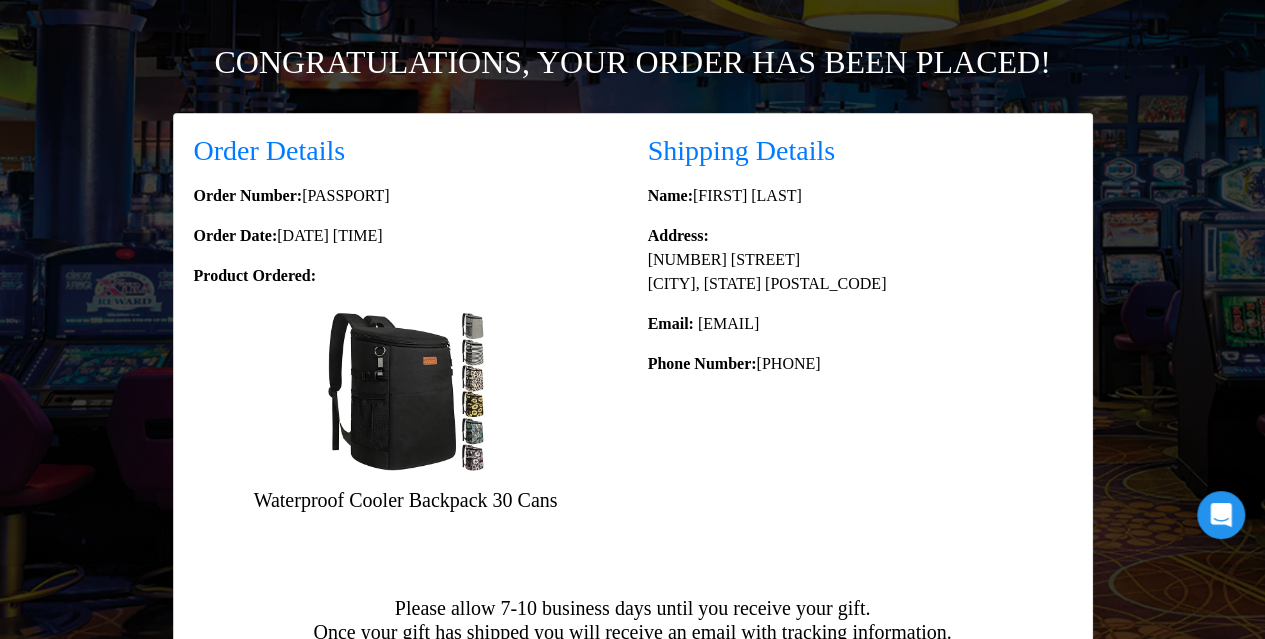 scroll, scrollTop: 351, scrollLeft: 0, axis: vertical 